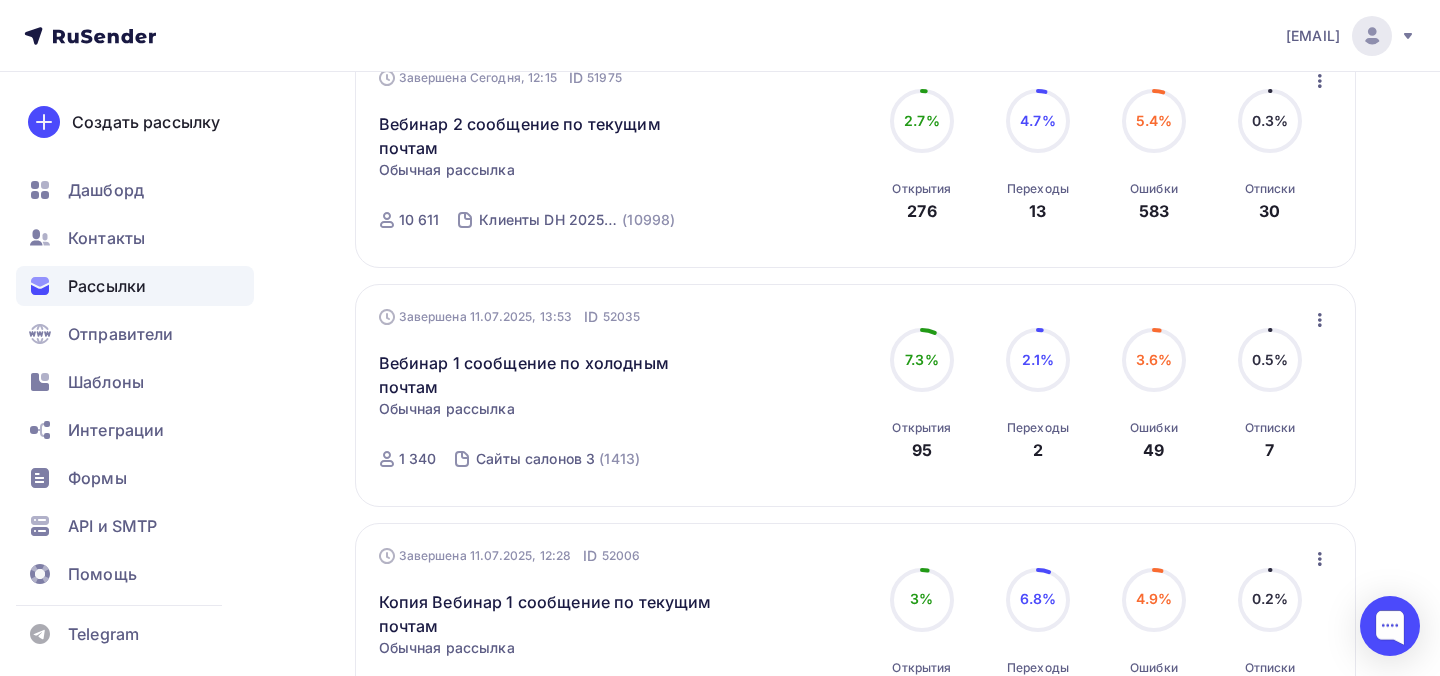 scroll, scrollTop: 505, scrollLeft: 0, axis: vertical 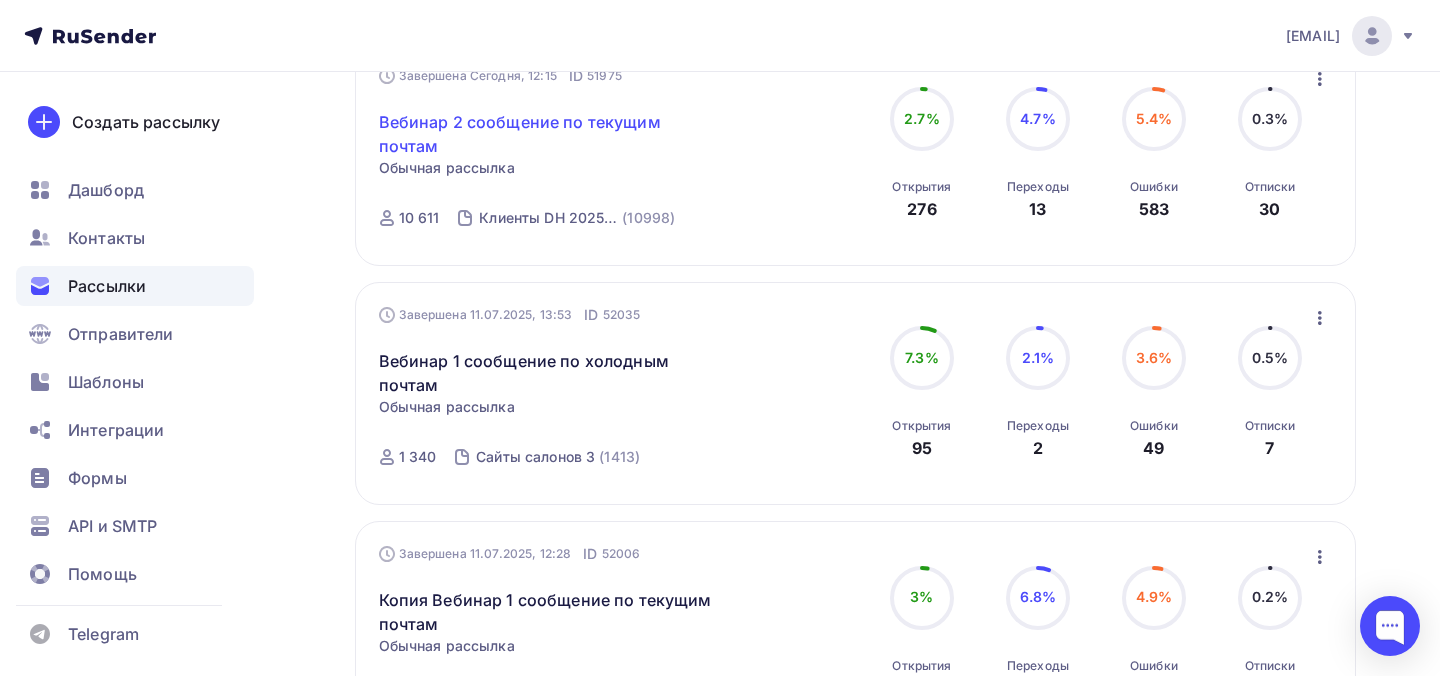 click on "Вебинар 2 сообщение по текущим почтам" at bounding box center (550, 134) 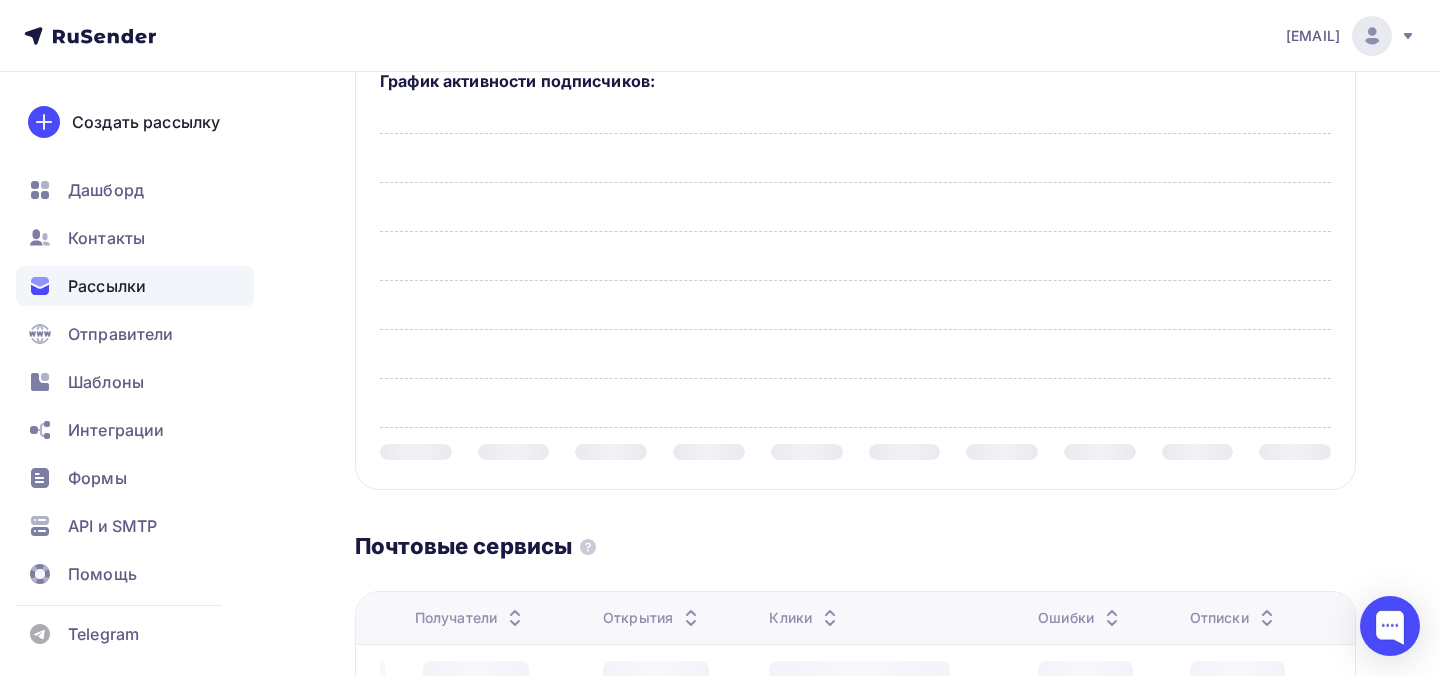 scroll, scrollTop: 0, scrollLeft: 0, axis: both 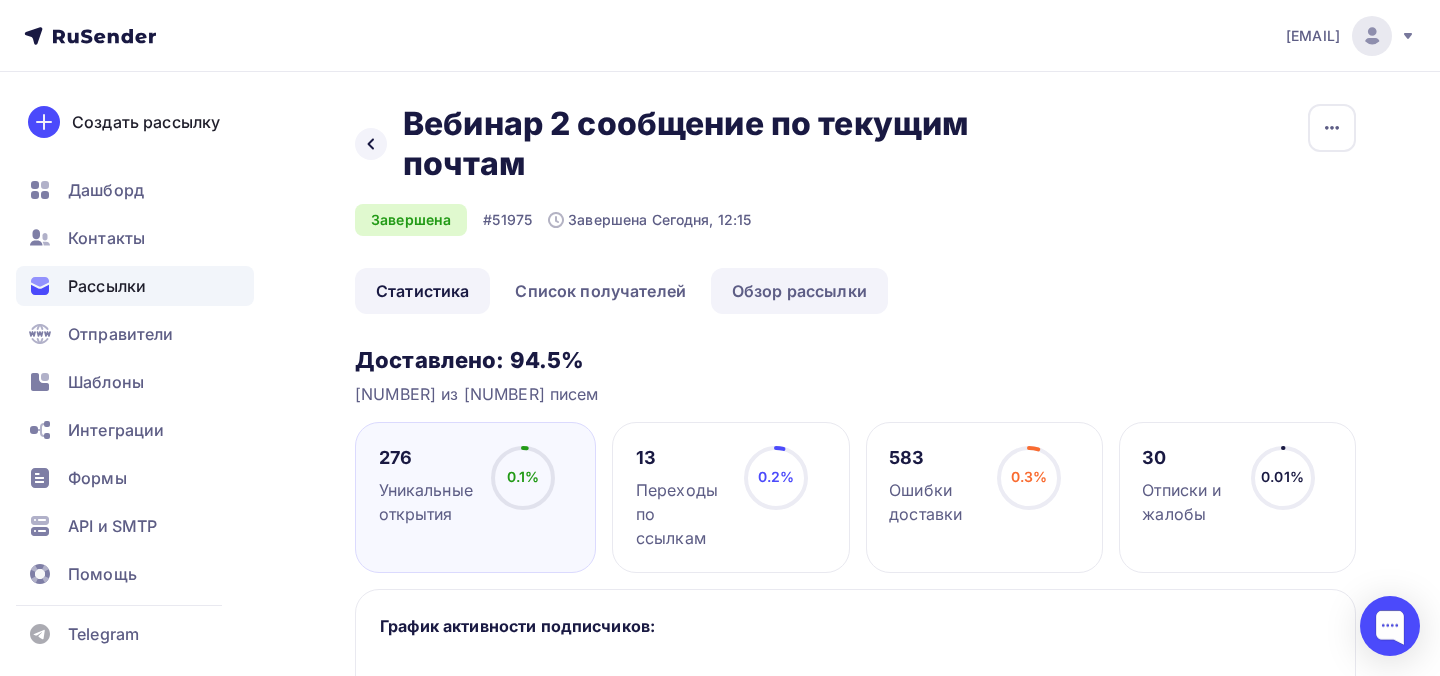 click on "Обзор рассылки" at bounding box center [799, 291] 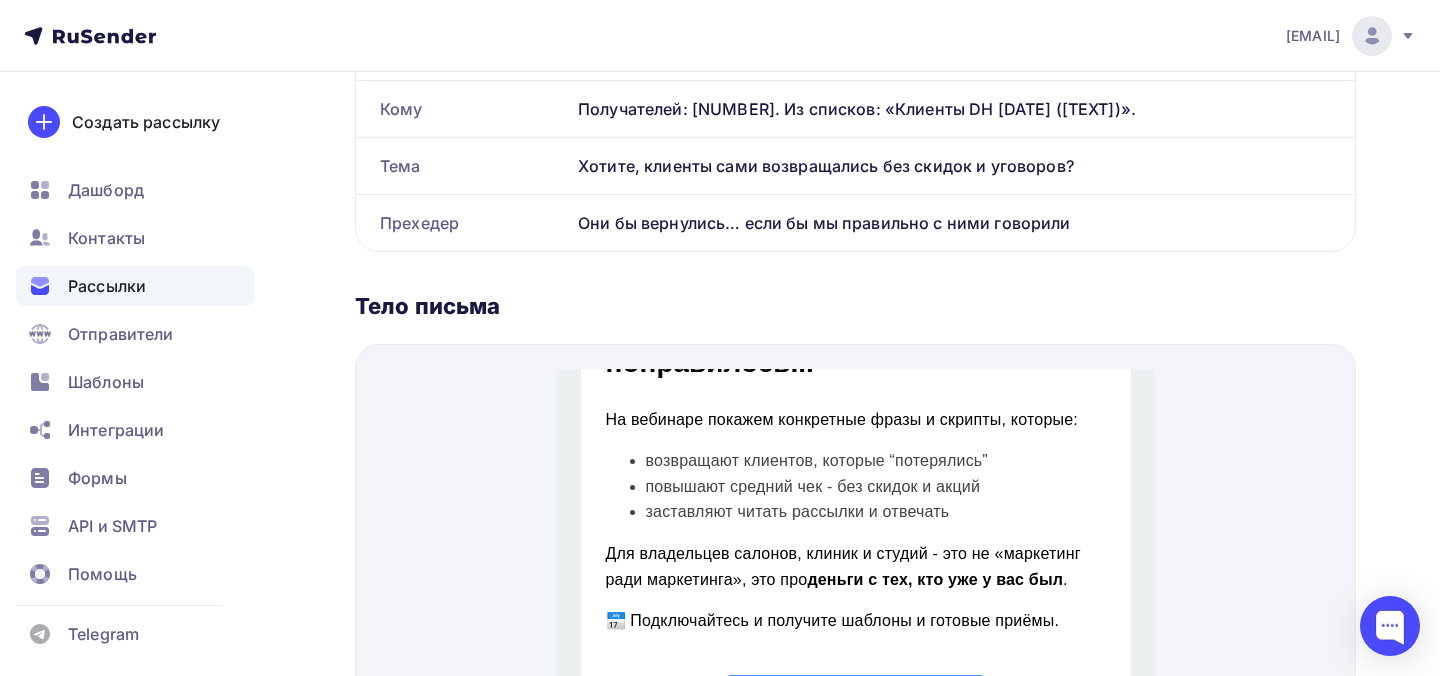 scroll, scrollTop: 744, scrollLeft: 0, axis: vertical 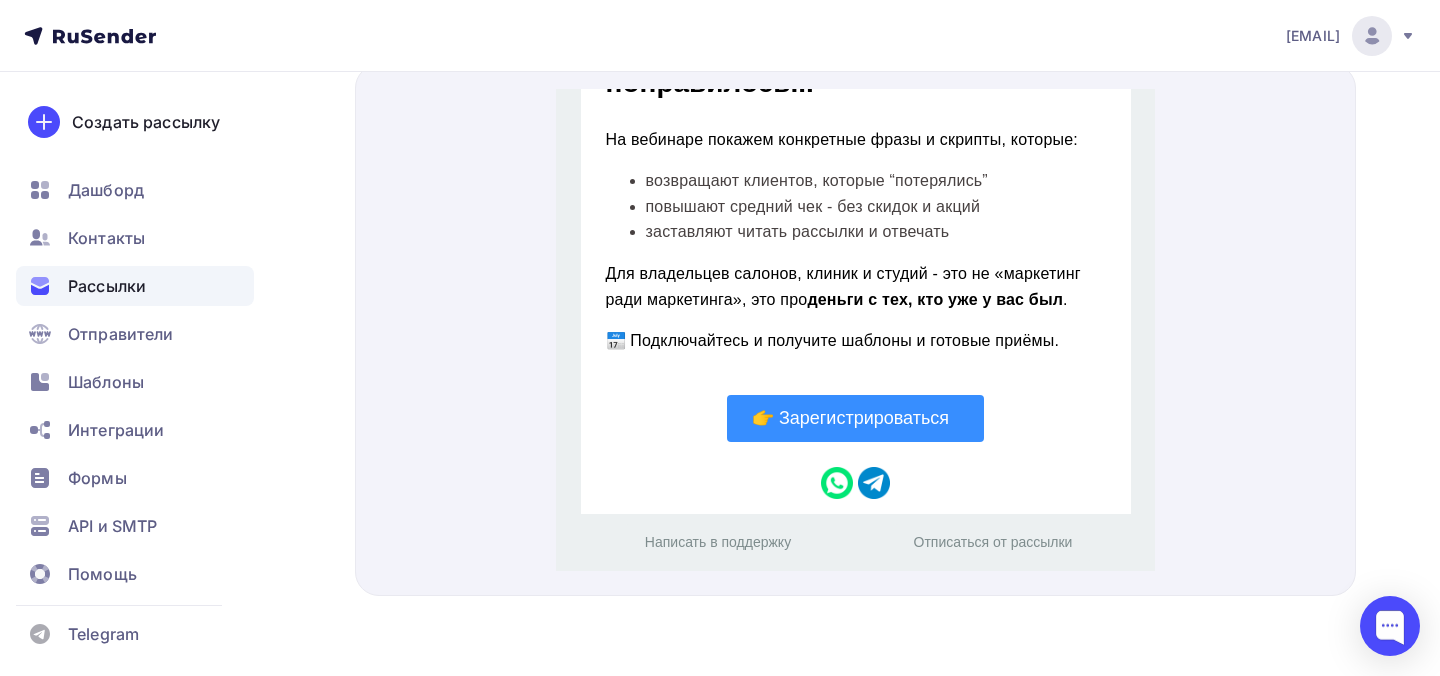 click on "👉 Зарегистрироваться" at bounding box center (854, 395) 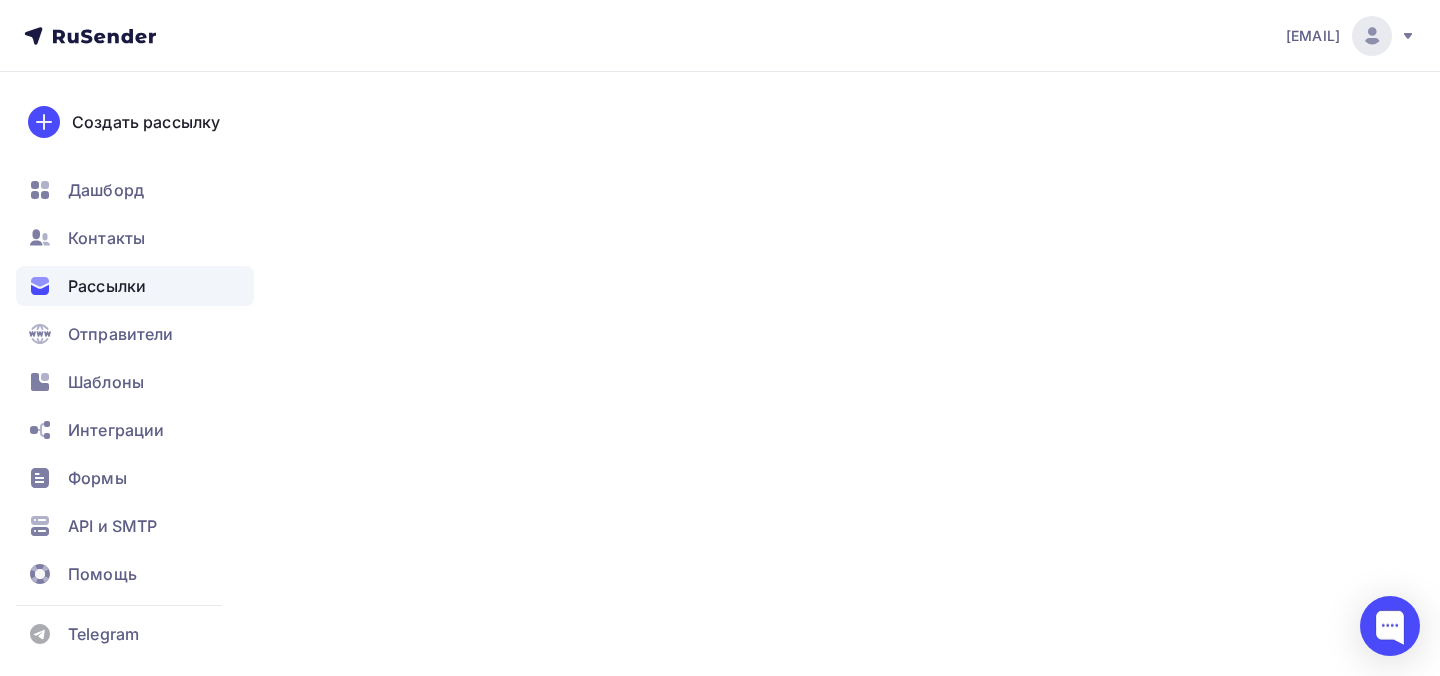 scroll, scrollTop: 0, scrollLeft: 0, axis: both 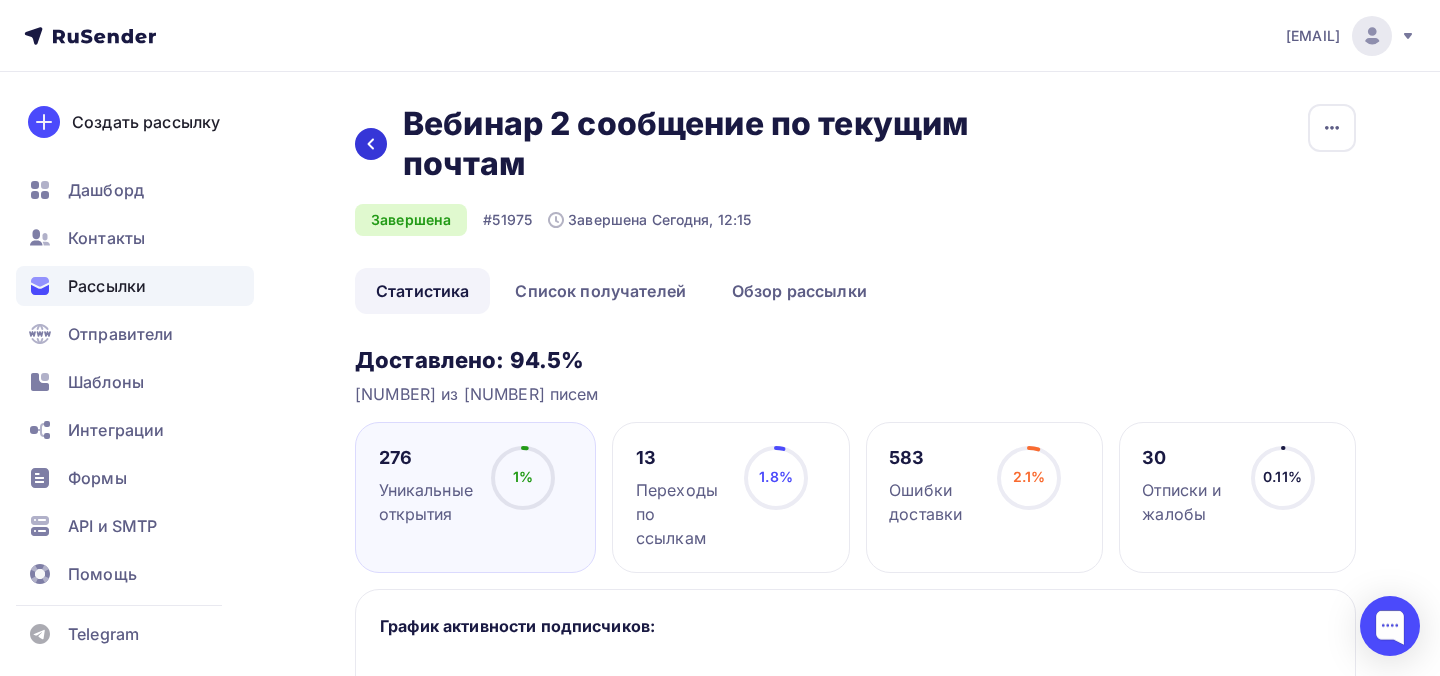 click 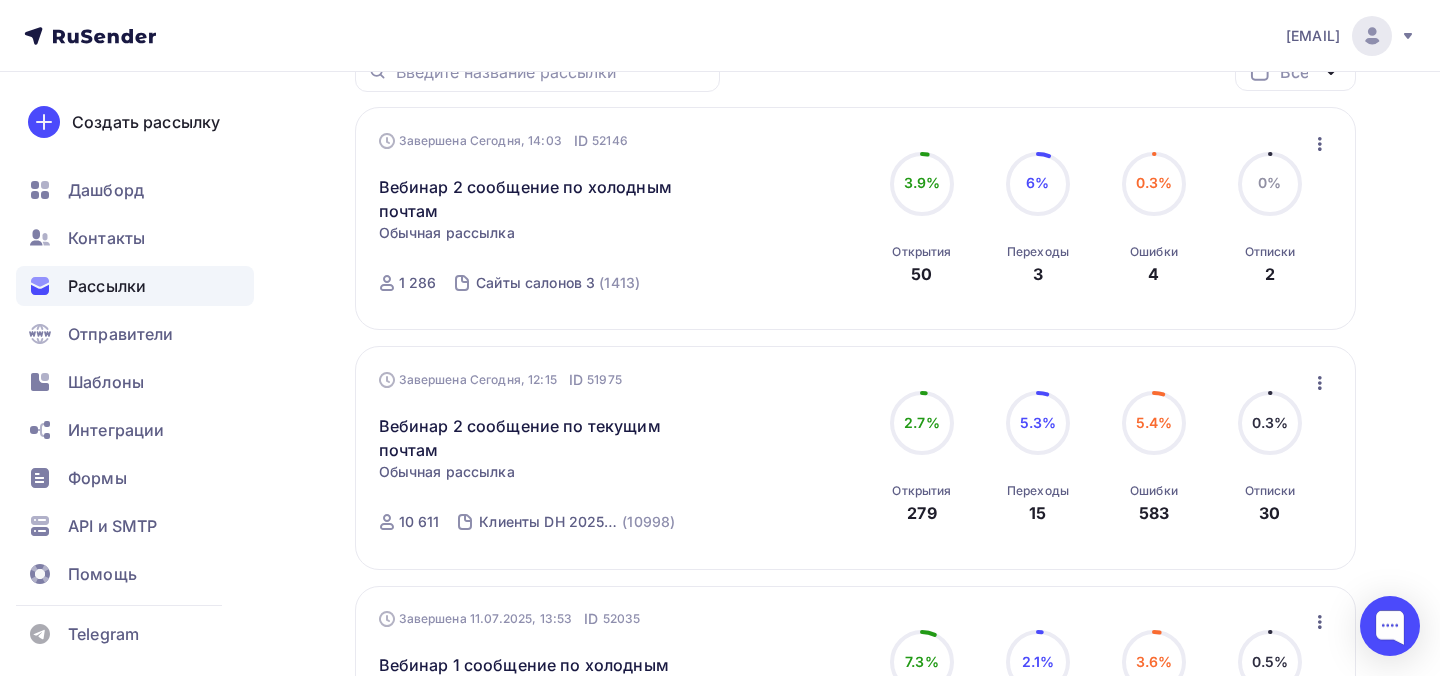 scroll, scrollTop: 0, scrollLeft: 0, axis: both 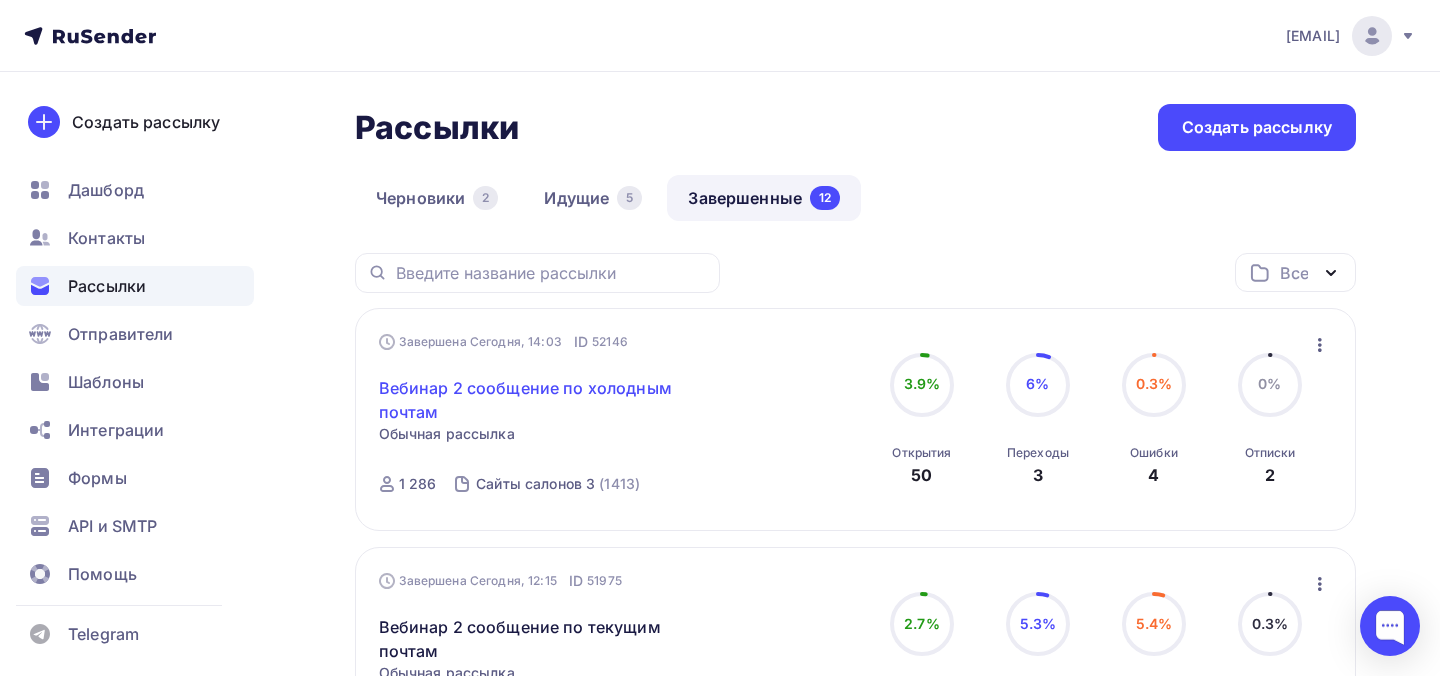 click on "Вебинар 2 сообщение по холодным почтам" at bounding box center [550, 400] 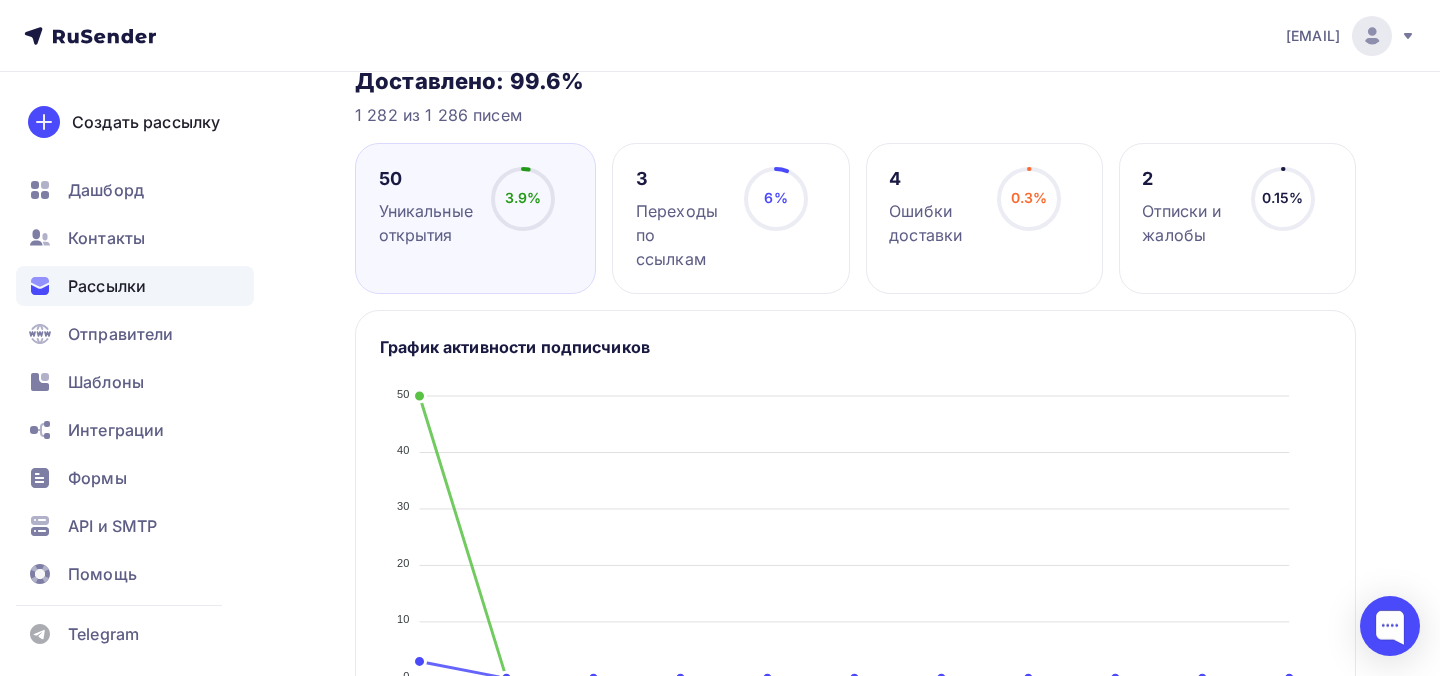 scroll, scrollTop: 77, scrollLeft: 0, axis: vertical 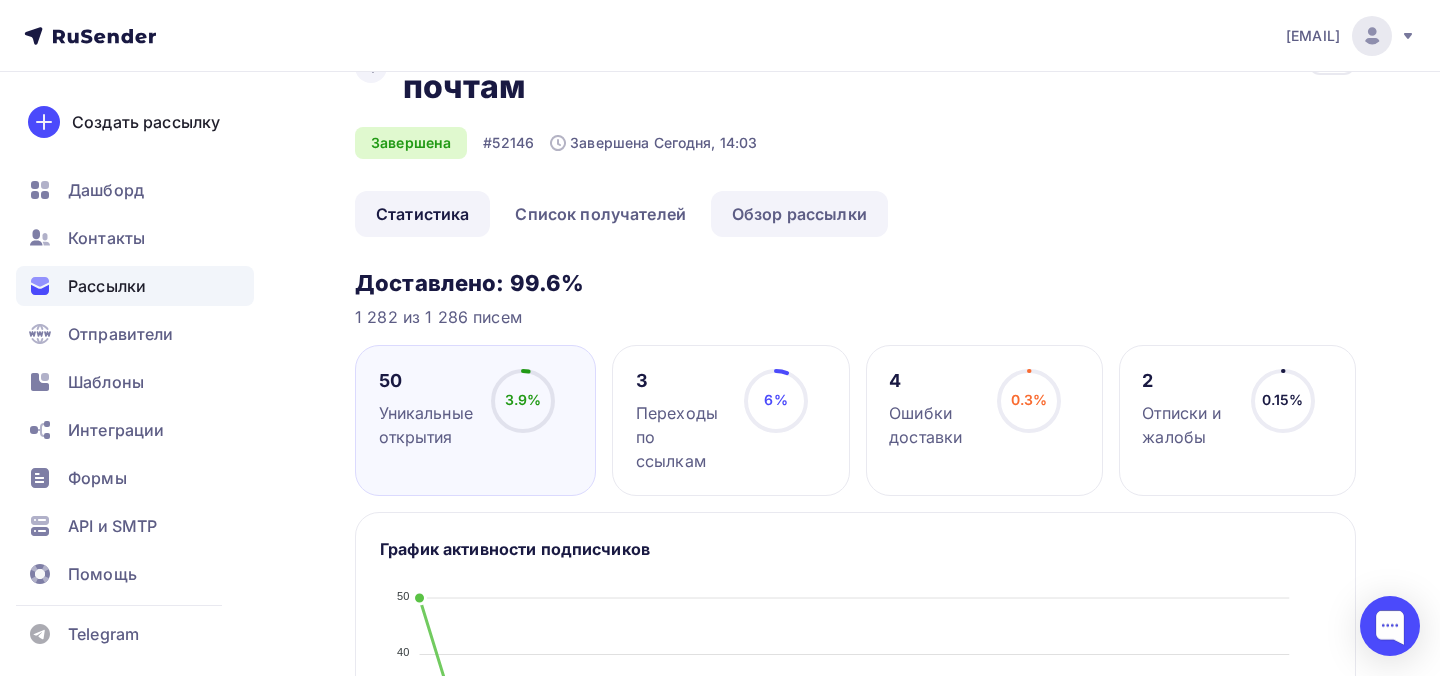 click on "Обзор рассылки" at bounding box center (799, 214) 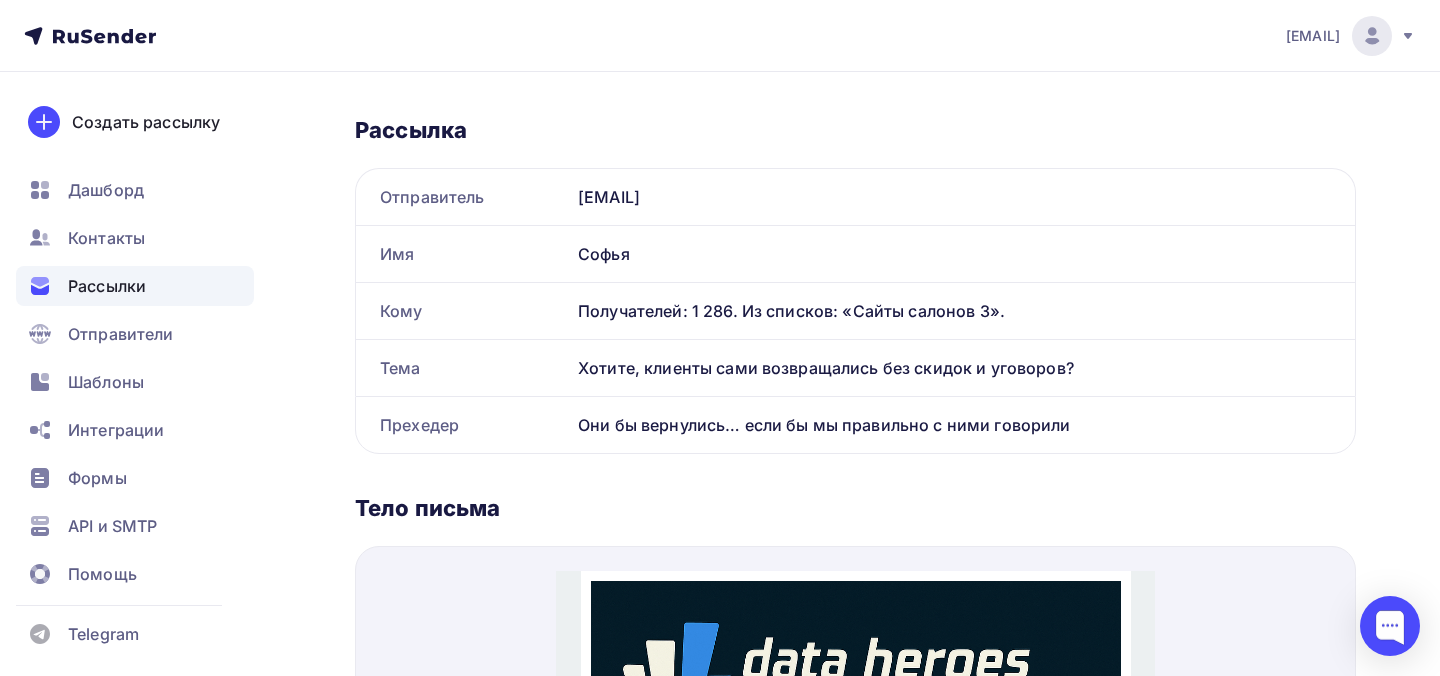 scroll, scrollTop: 85, scrollLeft: 0, axis: vertical 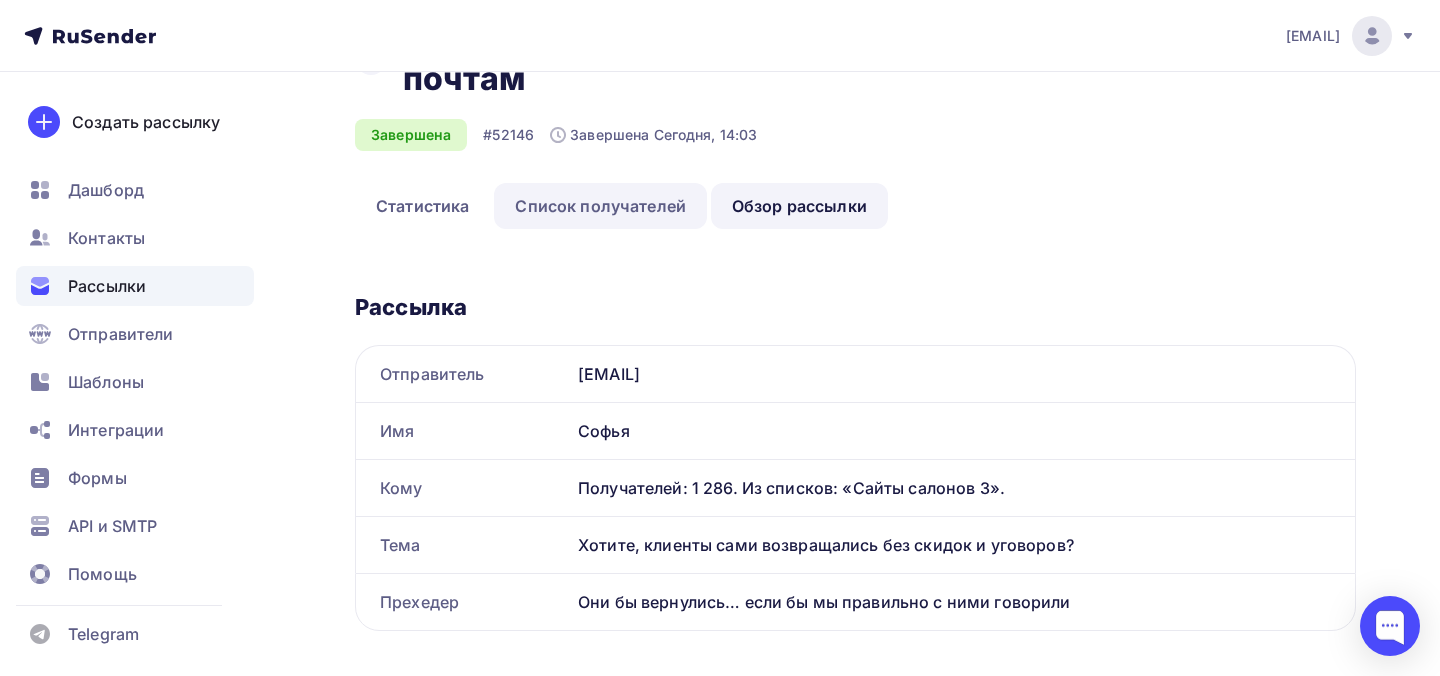 click on "Список получателей" at bounding box center (600, 206) 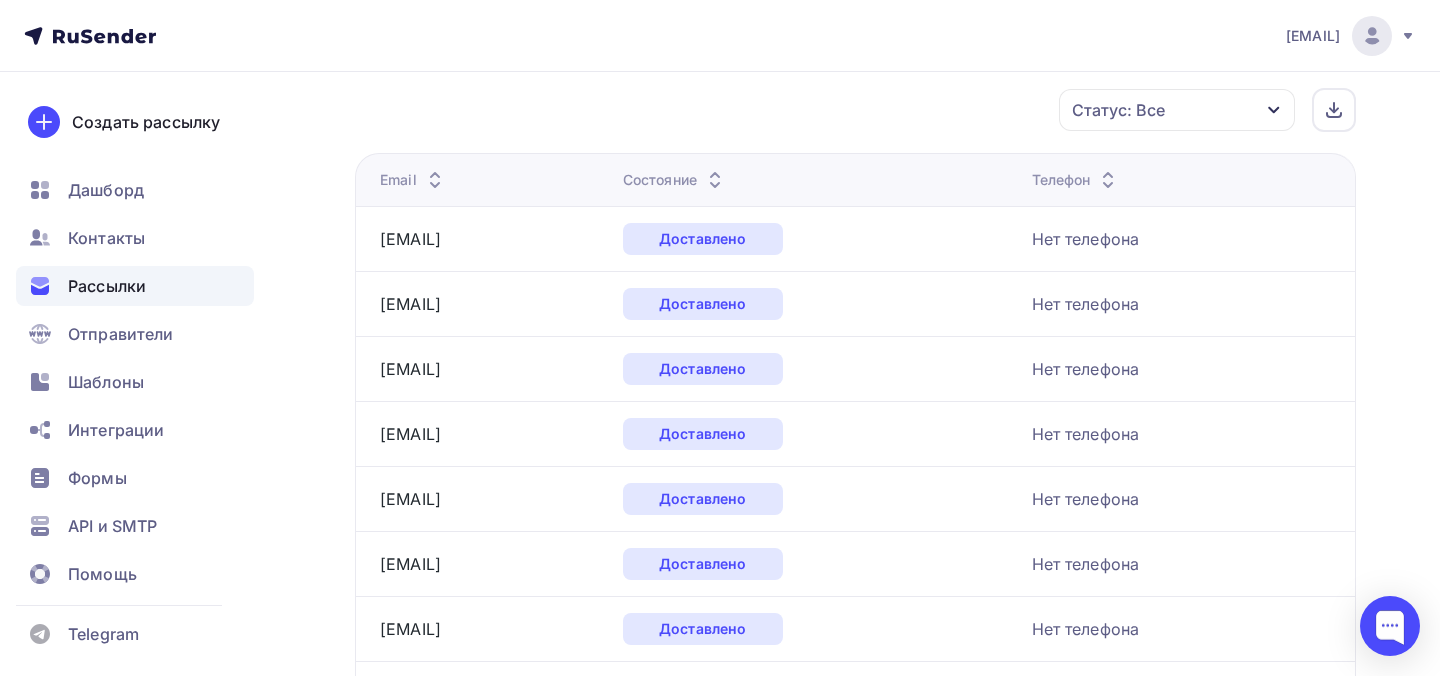 scroll, scrollTop: 0, scrollLeft: 0, axis: both 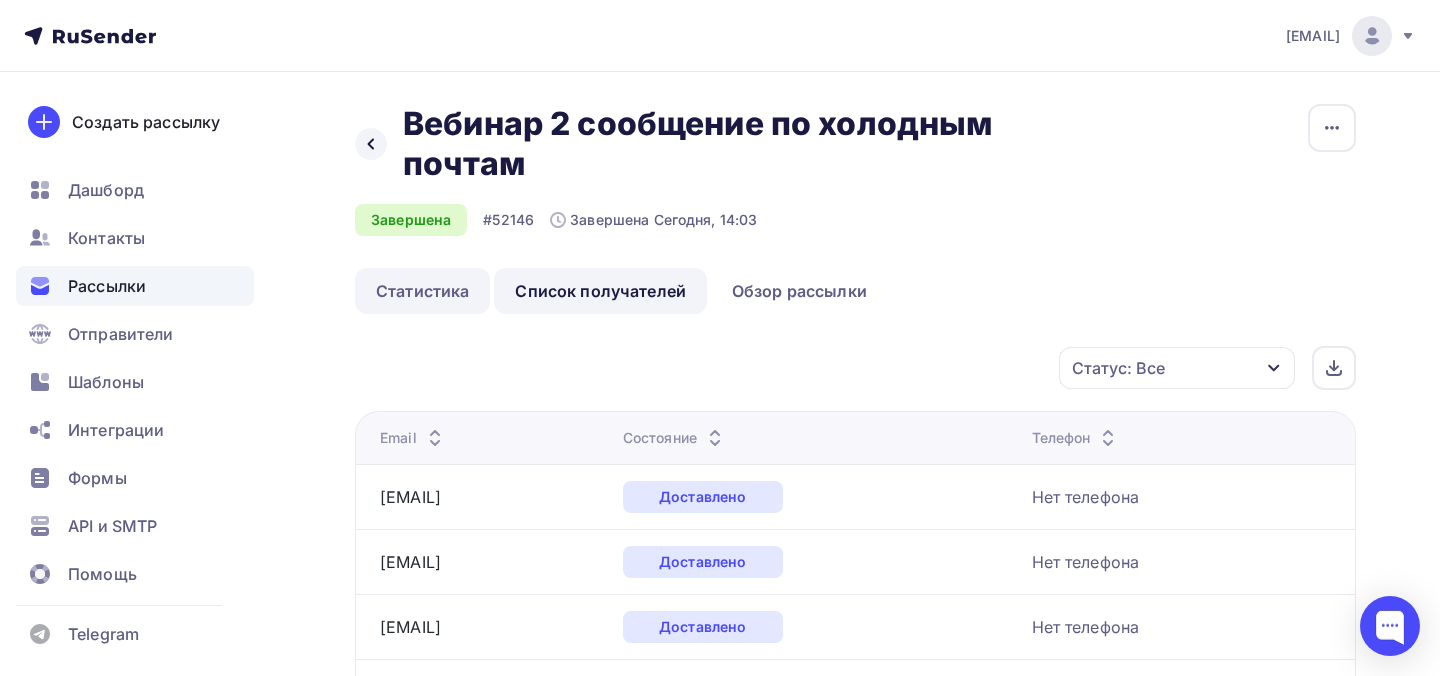 click on "Статистика" at bounding box center [422, 291] 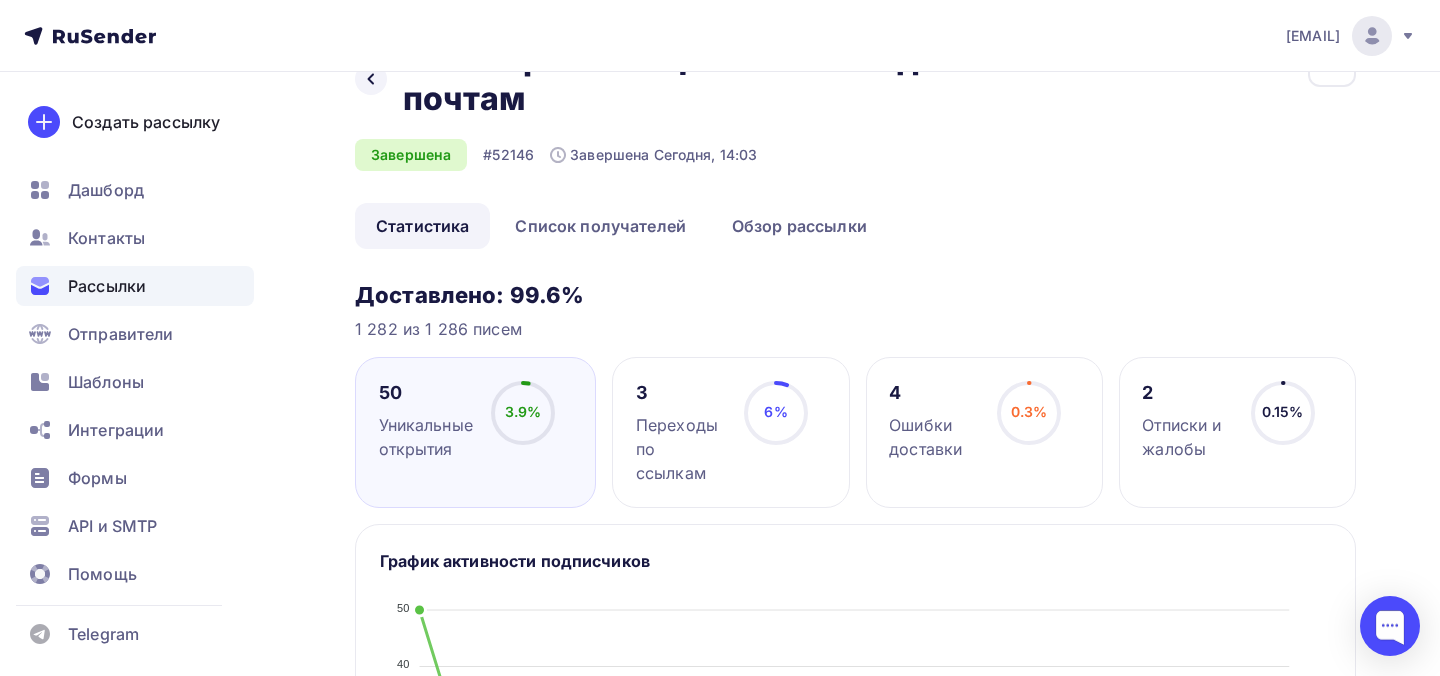 scroll, scrollTop: 0, scrollLeft: 0, axis: both 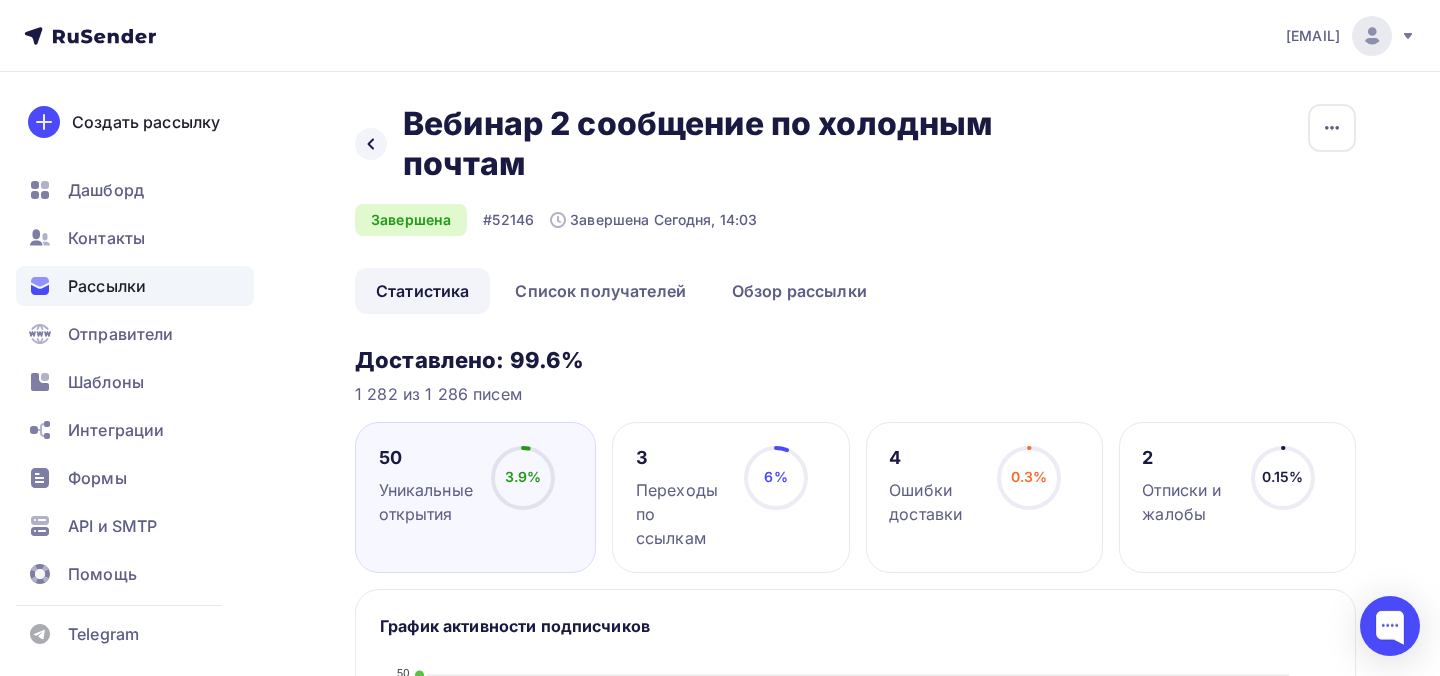 click on "3" at bounding box center [681, 458] 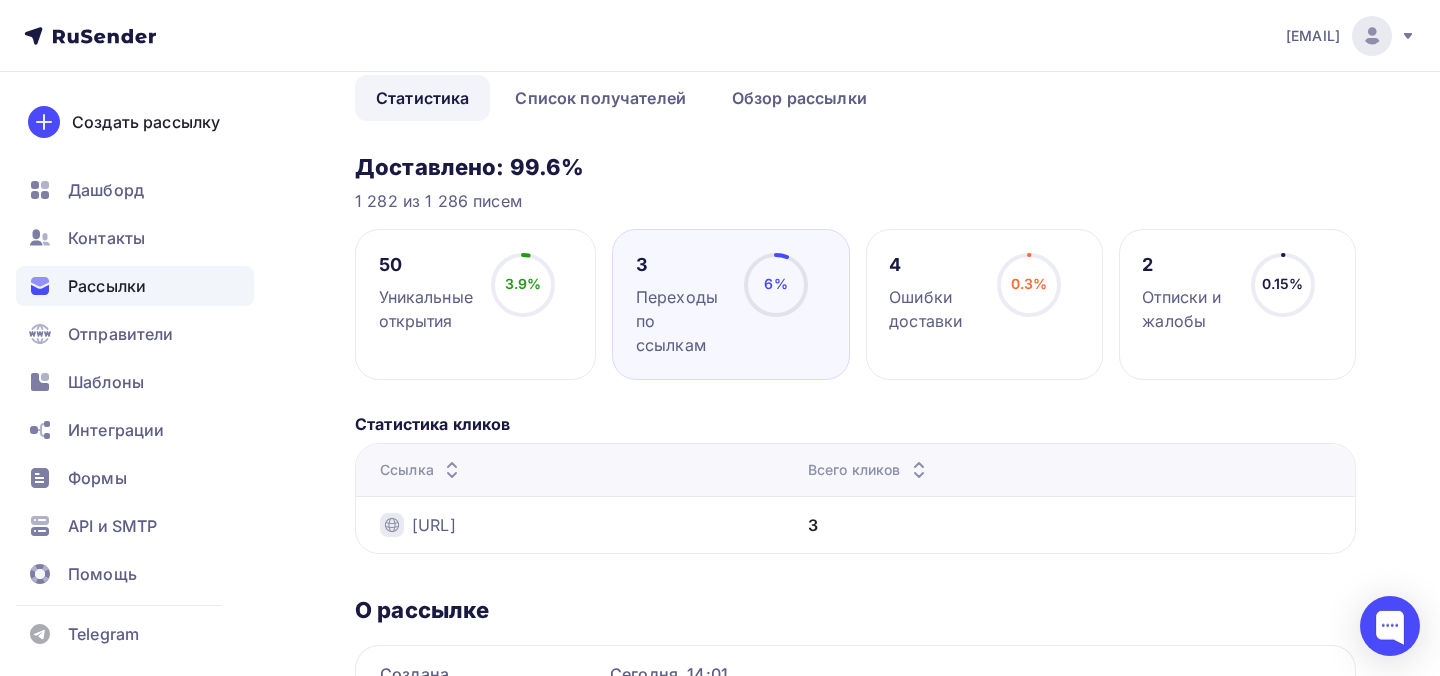 scroll, scrollTop: 395, scrollLeft: 0, axis: vertical 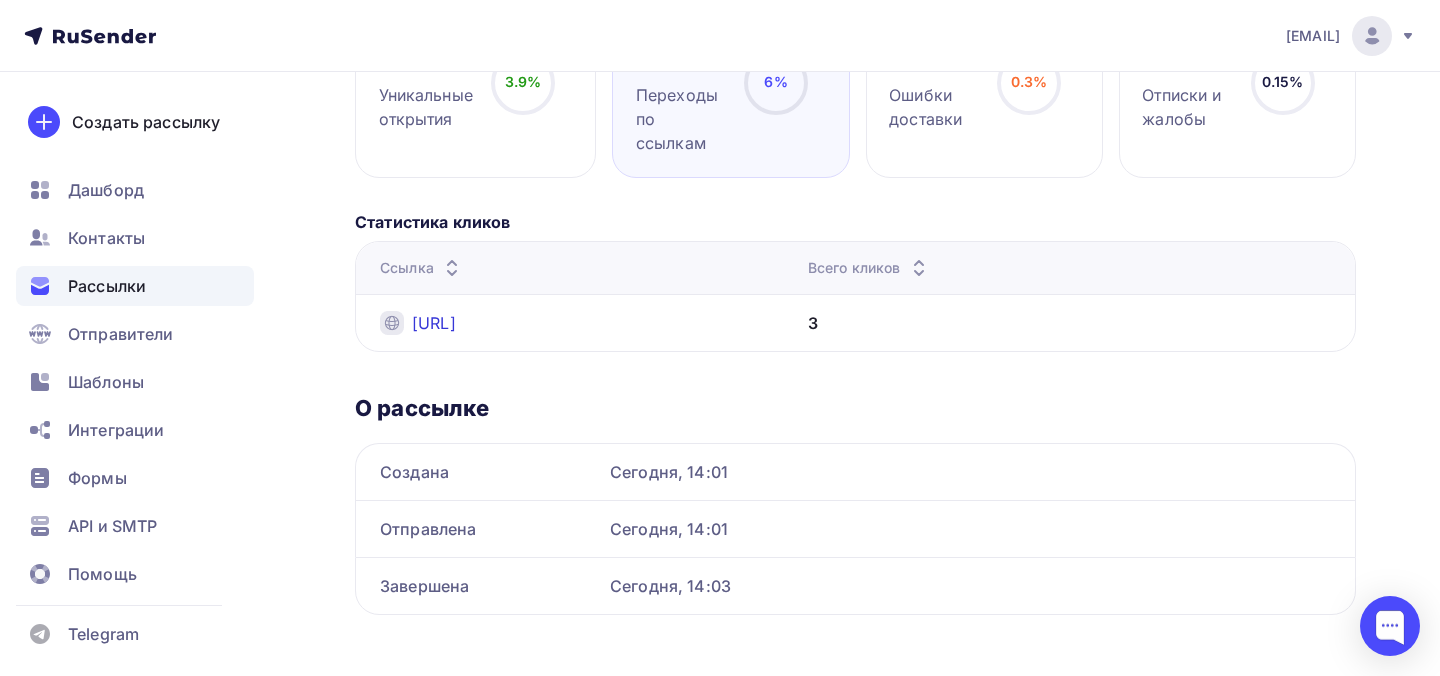click on "https://dataheroes.pro/webinarius/july2025?utm_source=emailcold2" at bounding box center (434, 323) 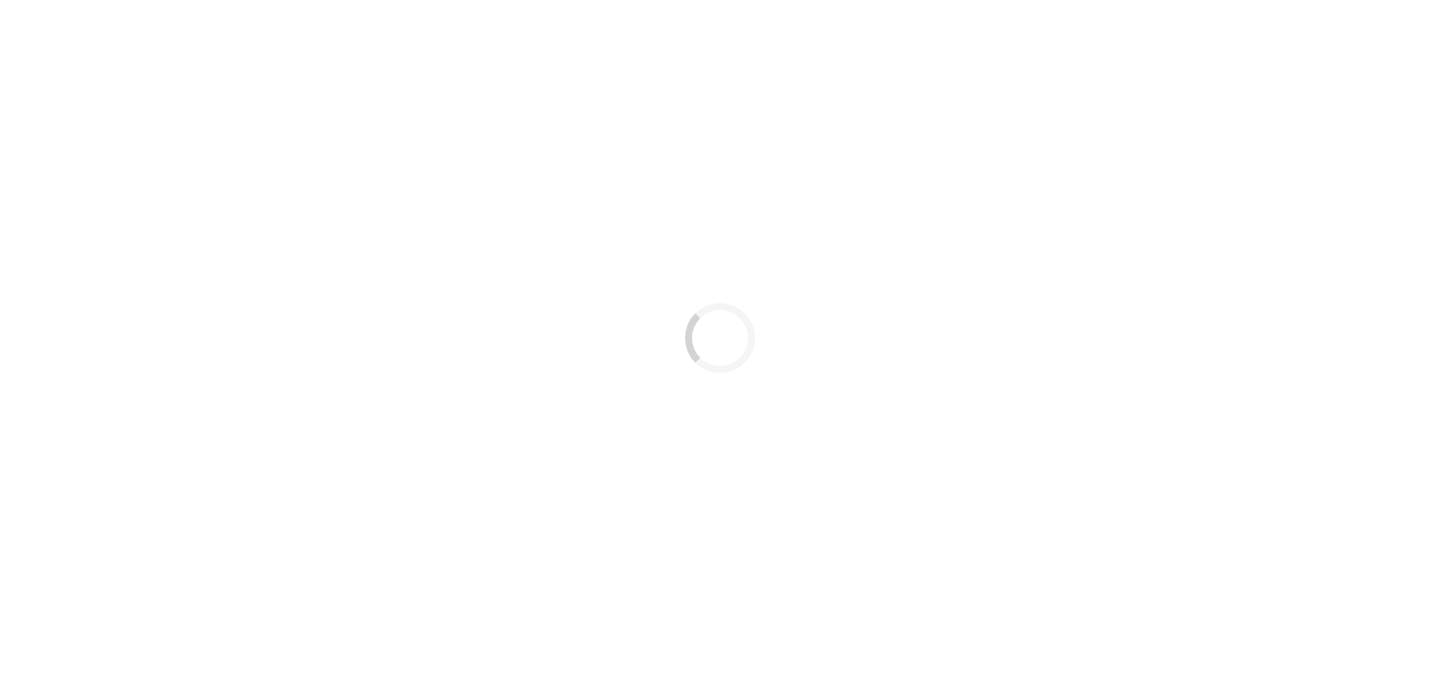 scroll, scrollTop: 0, scrollLeft: 0, axis: both 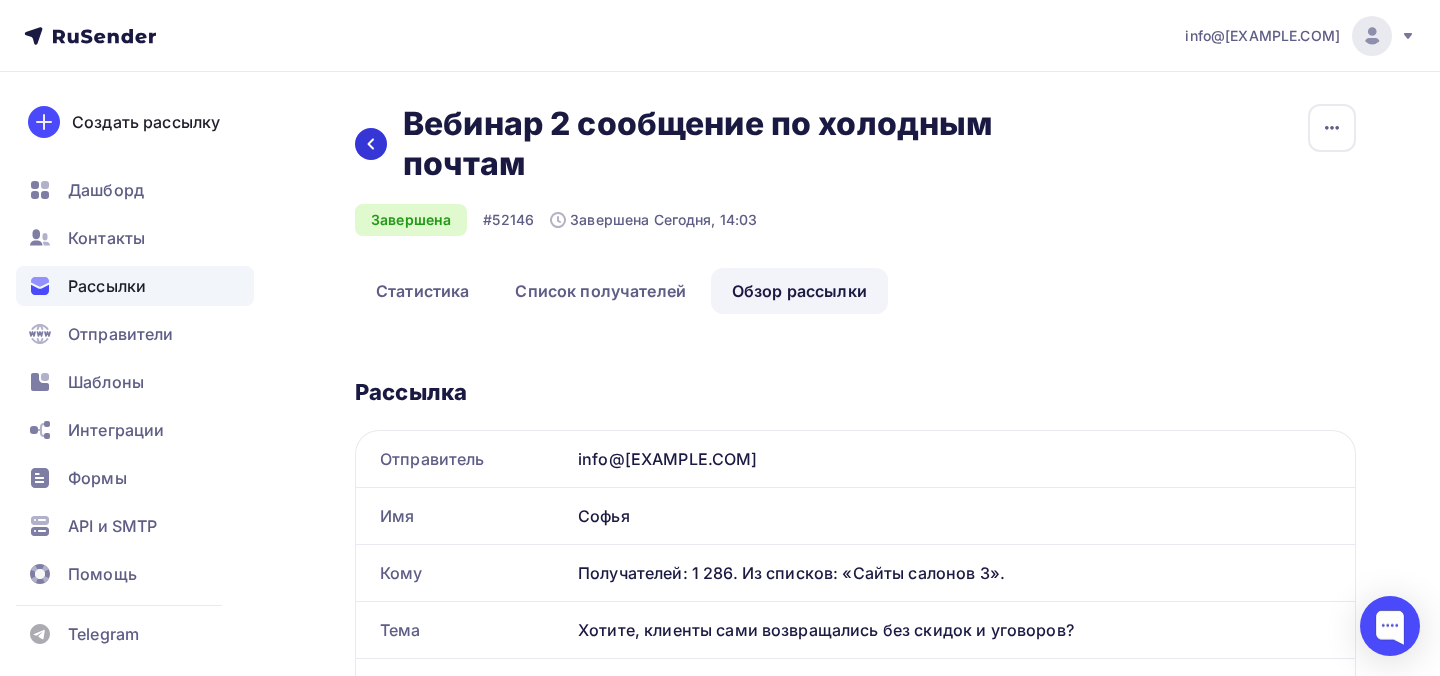 click at bounding box center [371, 144] 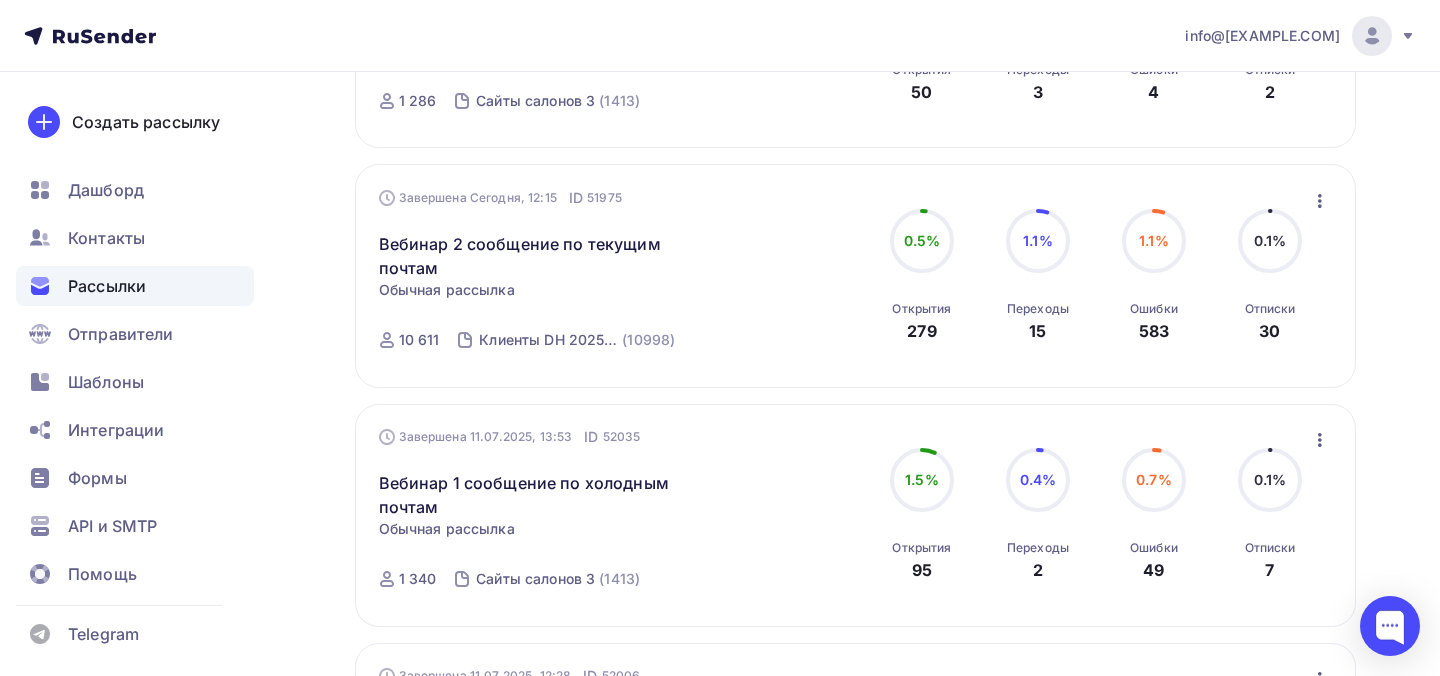 scroll, scrollTop: 654, scrollLeft: 0, axis: vertical 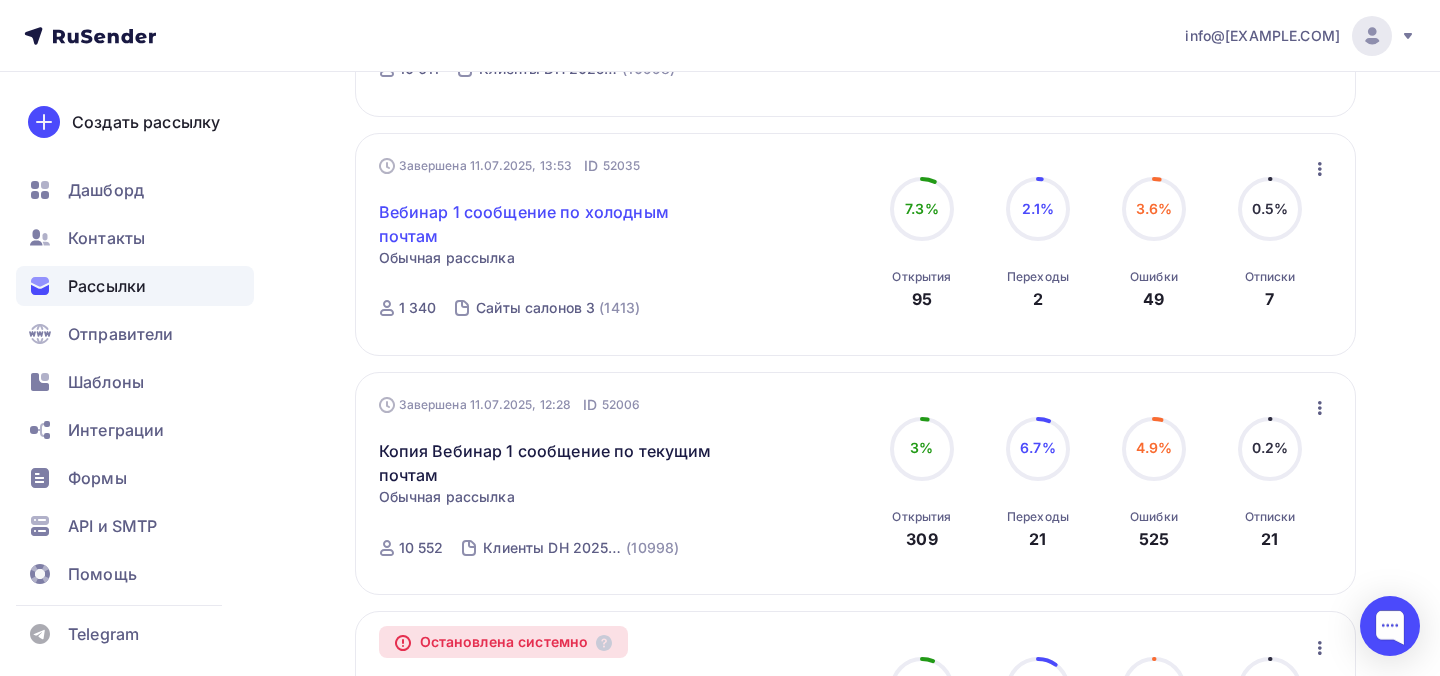 click on "Вебинар 1 сообщение по холодным почтам" at bounding box center (550, 224) 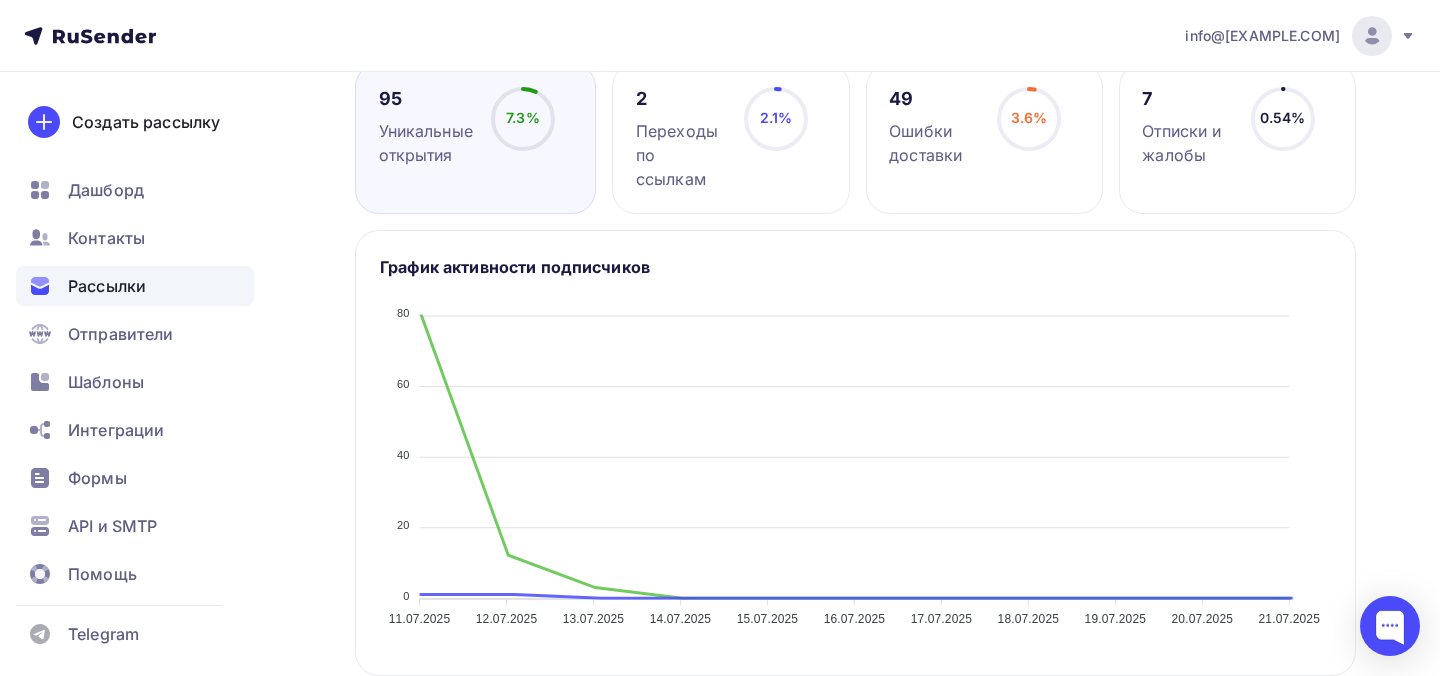 scroll, scrollTop: 114, scrollLeft: 0, axis: vertical 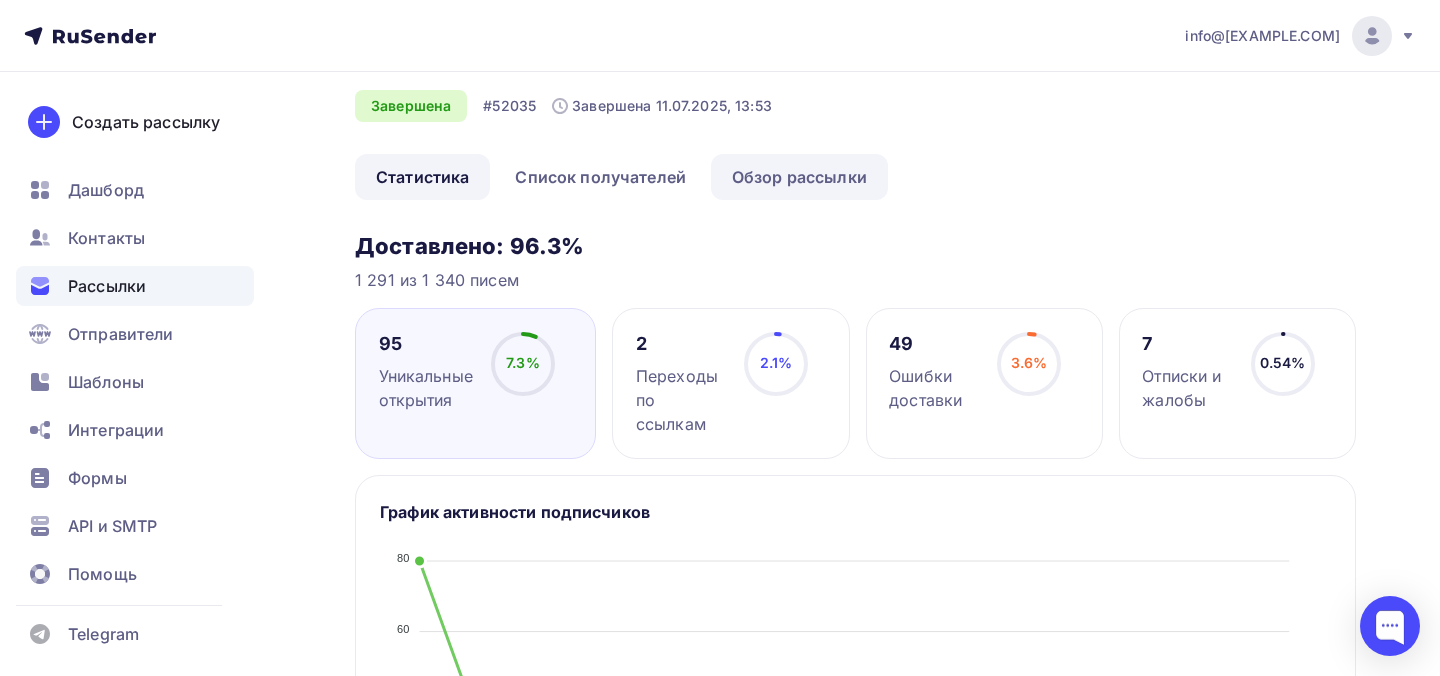 click on "Обзор рассылки" at bounding box center [799, 177] 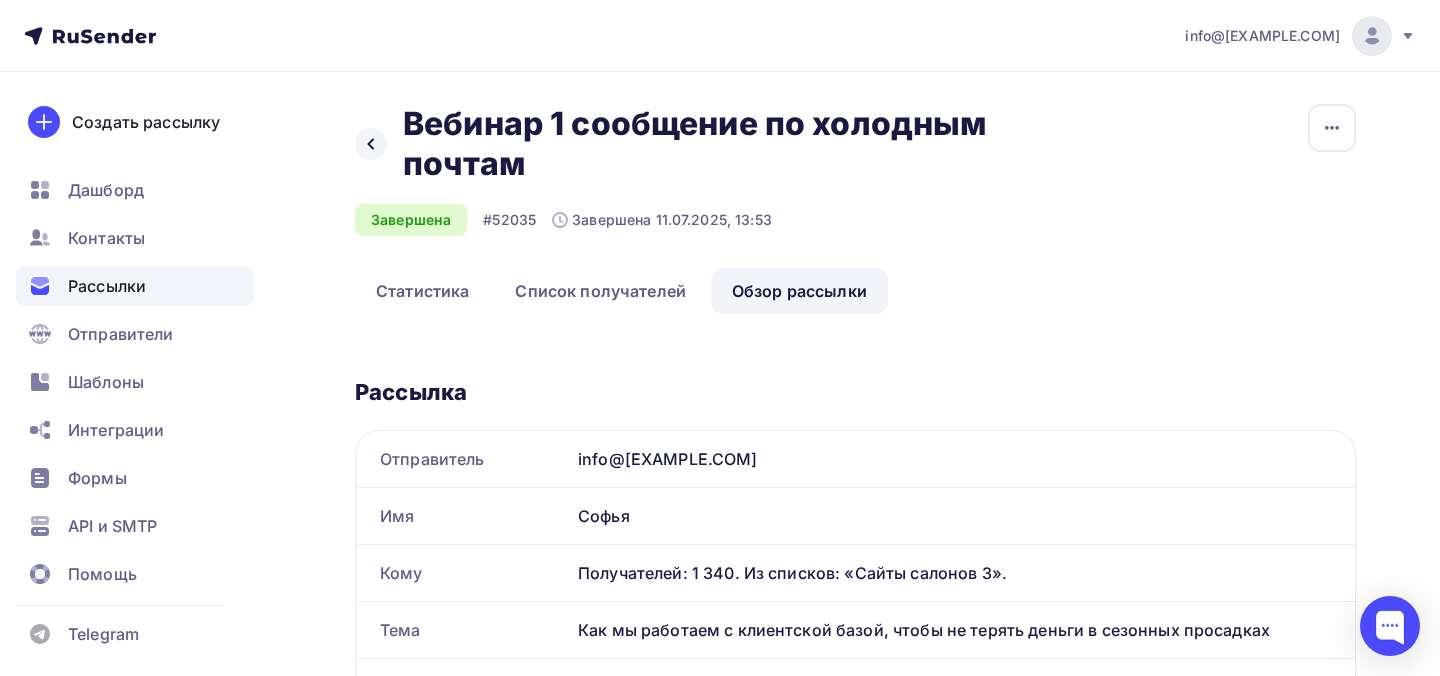 scroll, scrollTop: 0, scrollLeft: 0, axis: both 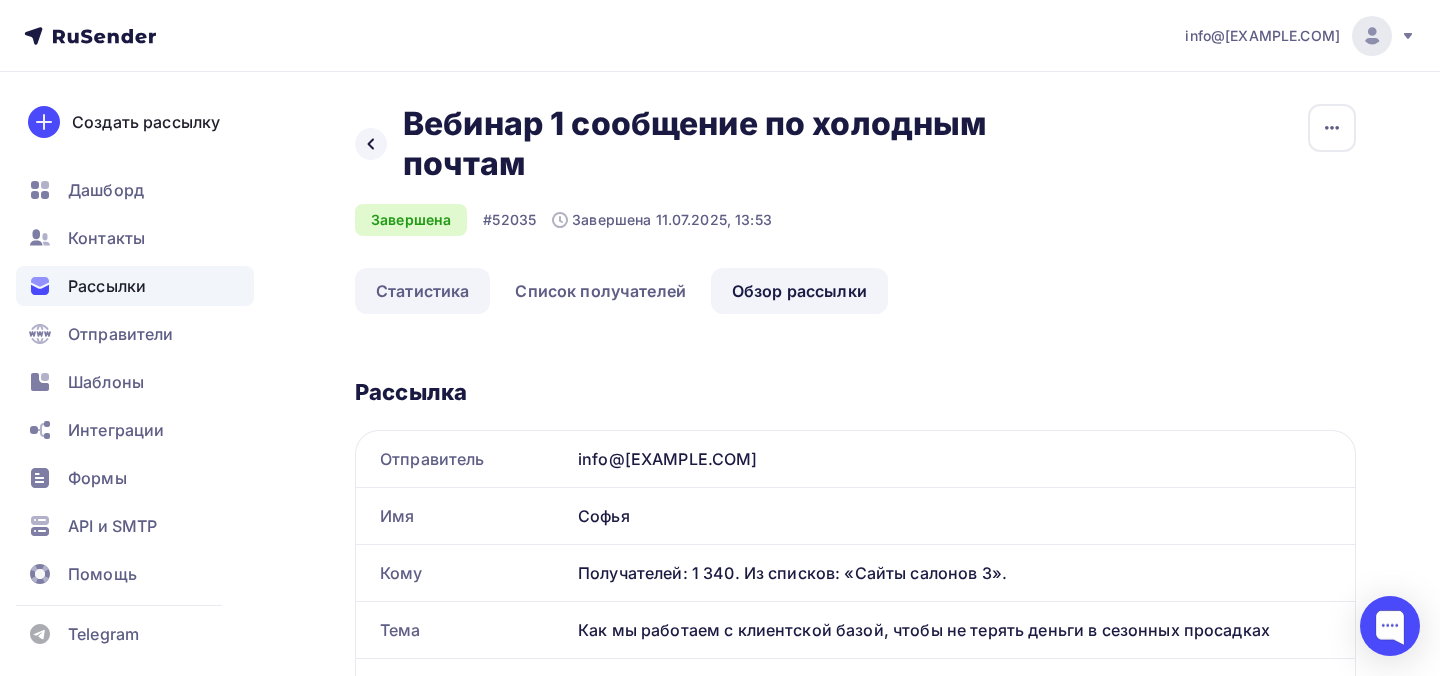 click on "Статистика" at bounding box center [422, 291] 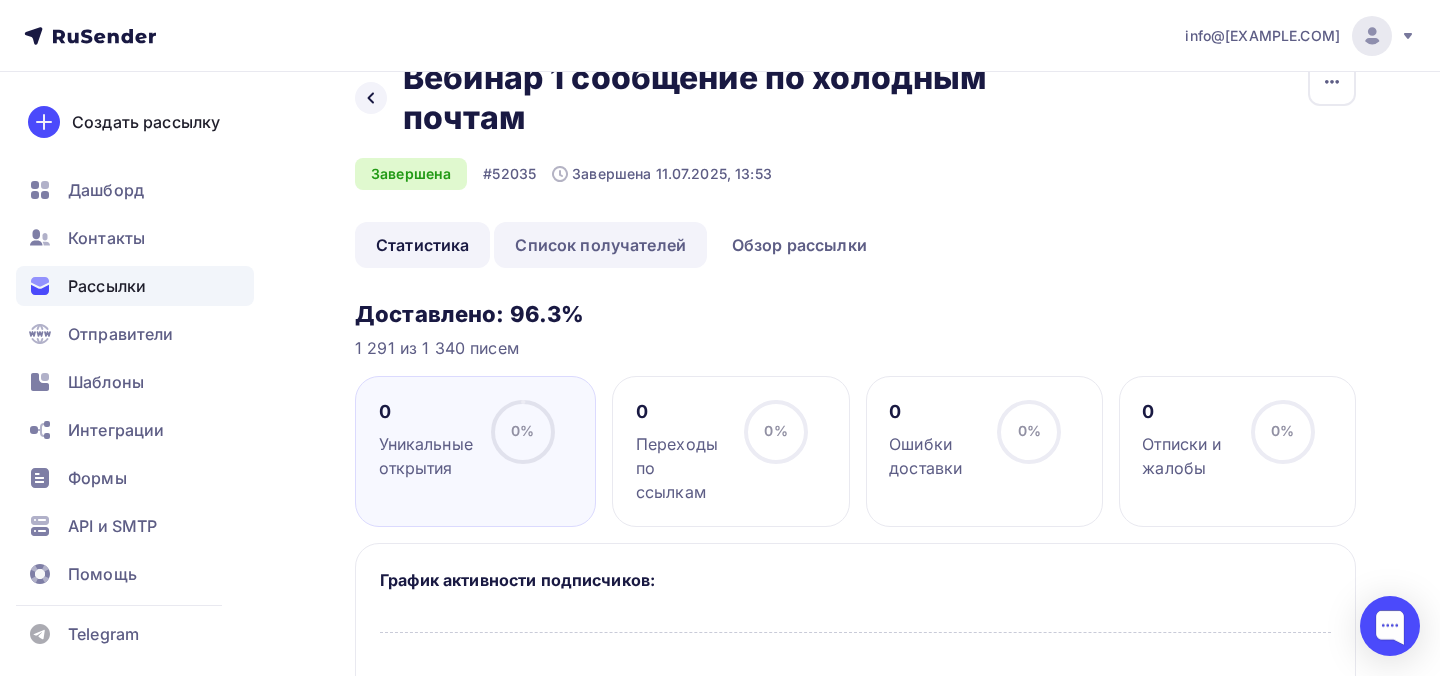 scroll, scrollTop: 64, scrollLeft: 0, axis: vertical 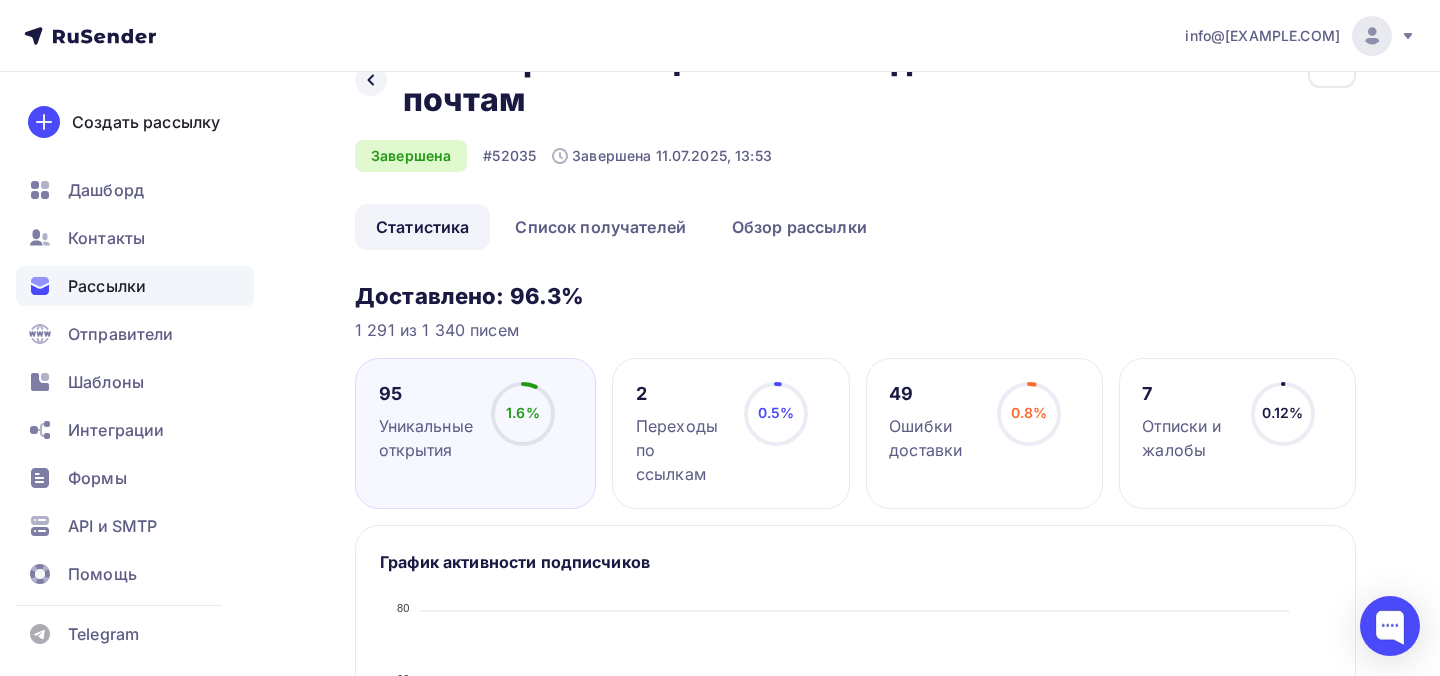 click on "2
Переходы по ссылкам
0.5%   0.5%" at bounding box center (730, 433) 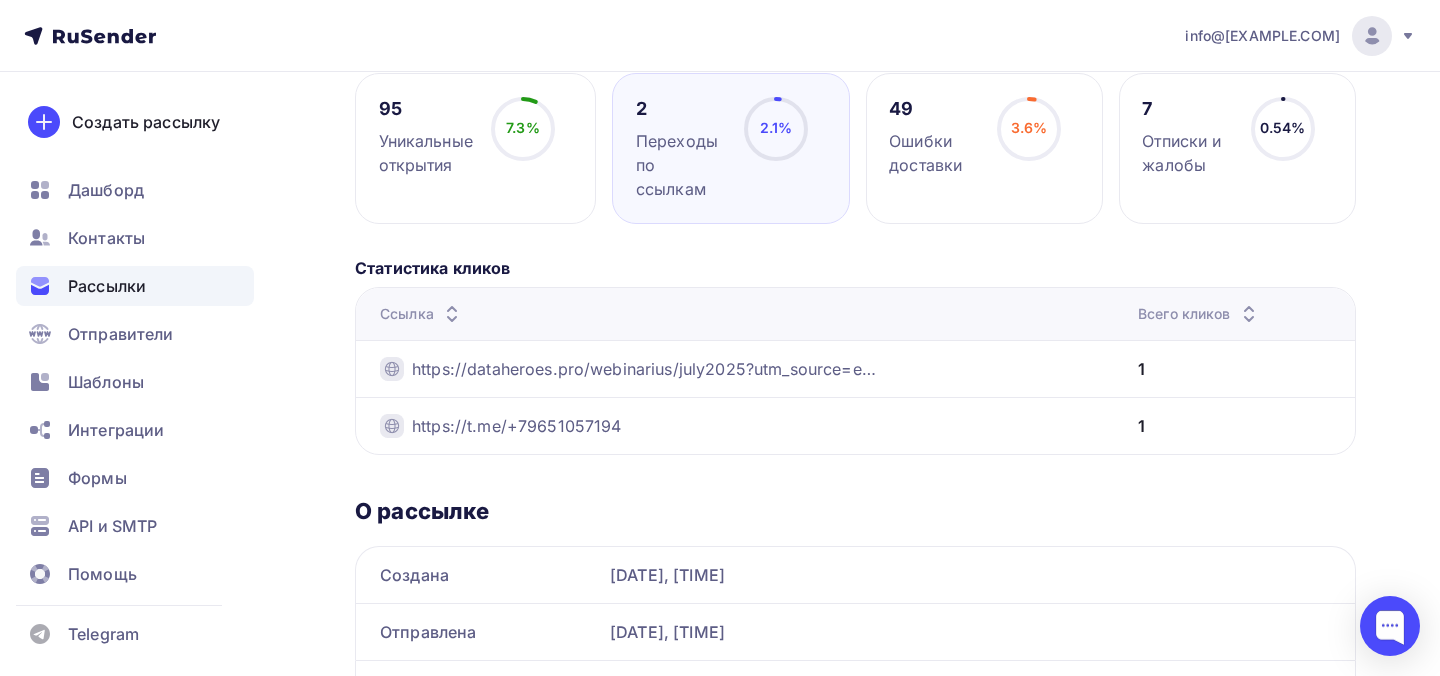scroll, scrollTop: 460, scrollLeft: 0, axis: vertical 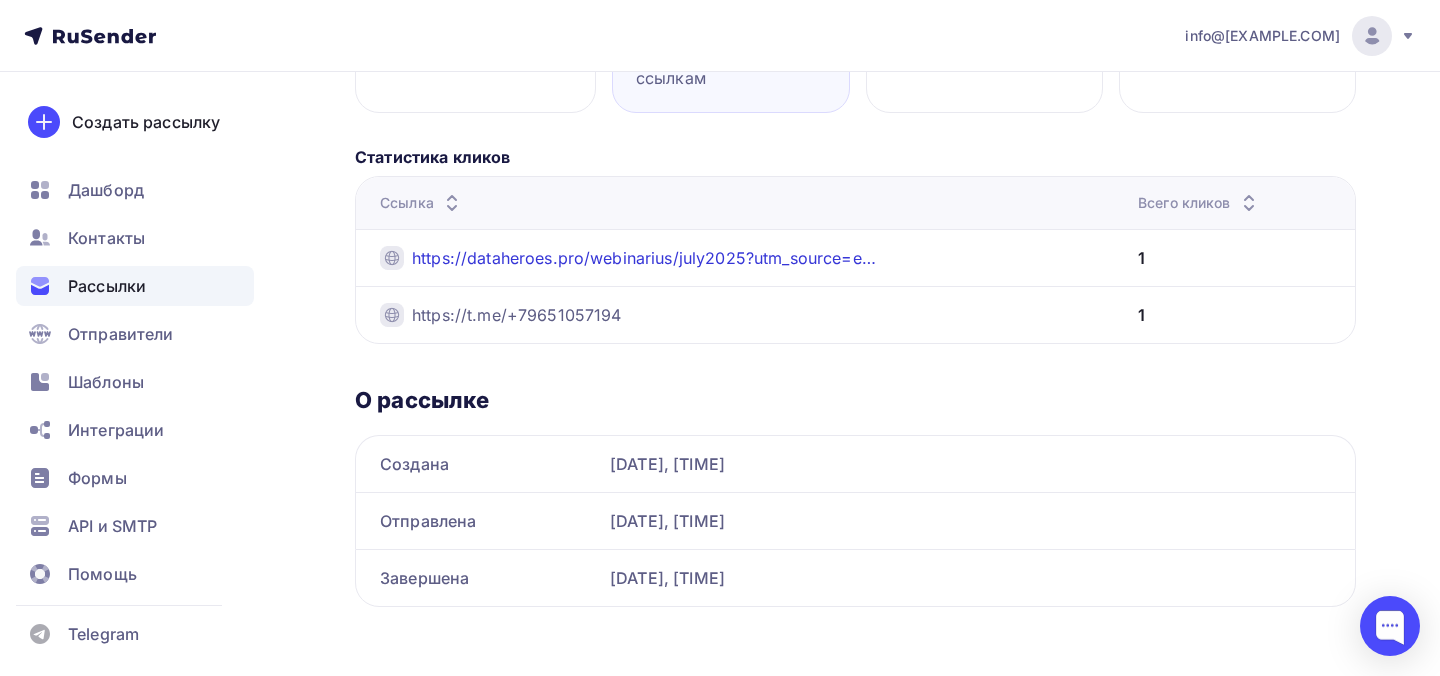 click on "https://dataheroes.pro/webinarius/july2025?utm_source=emailcold1" at bounding box center (646, 258) 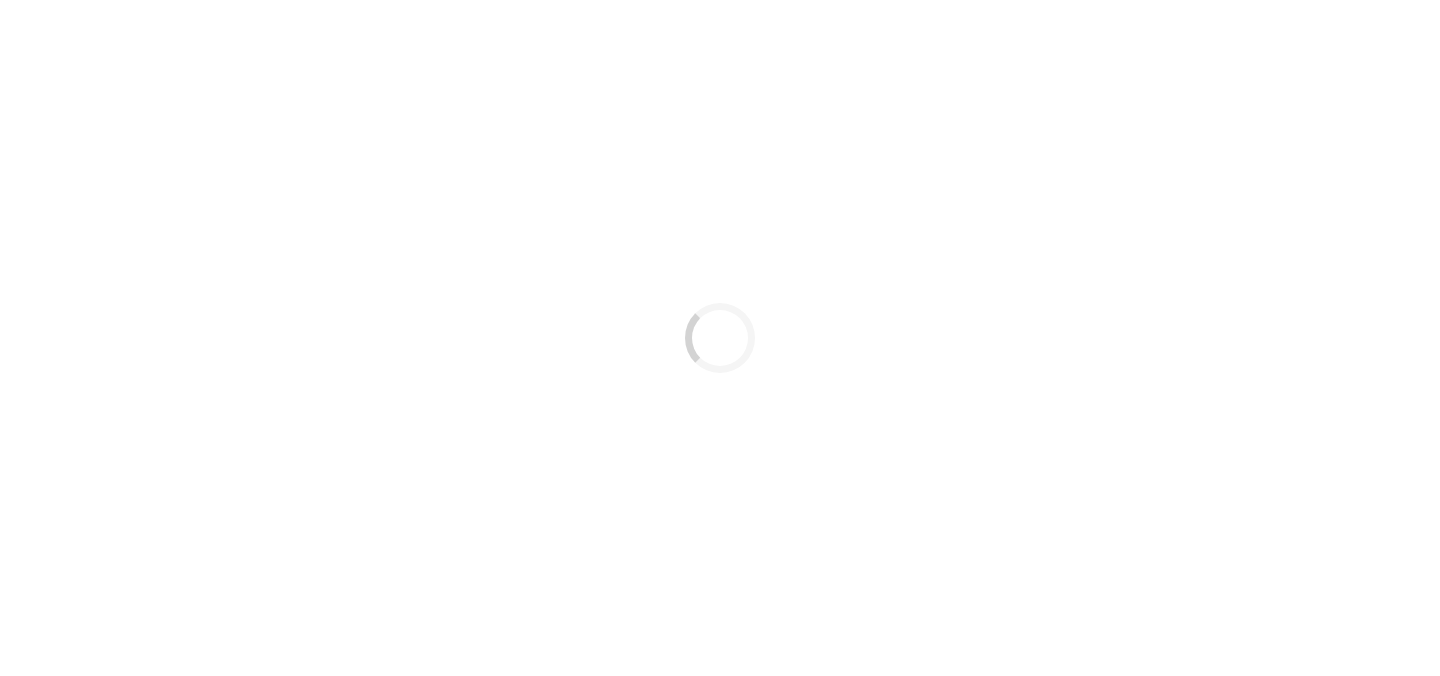scroll, scrollTop: 0, scrollLeft: 0, axis: both 